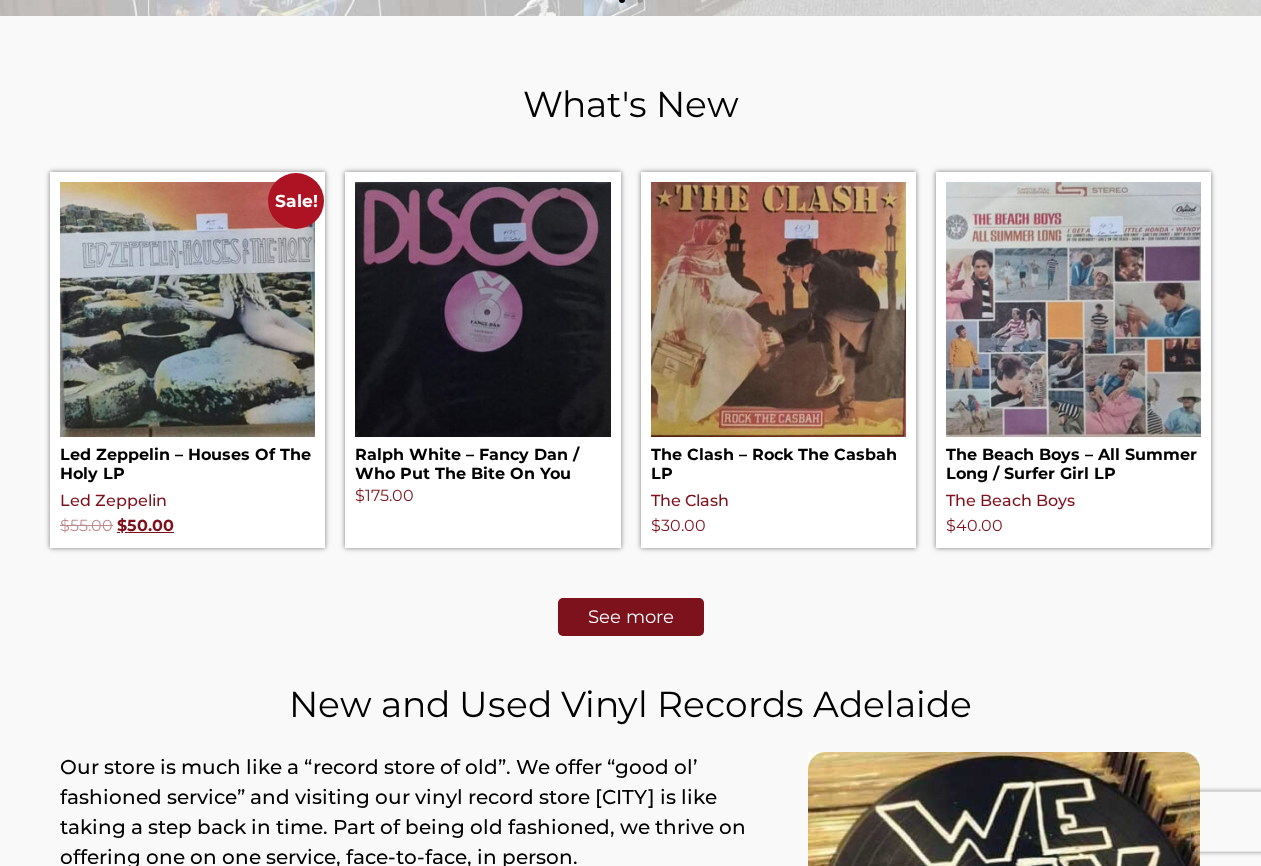 scroll, scrollTop: 834, scrollLeft: 0, axis: vertical 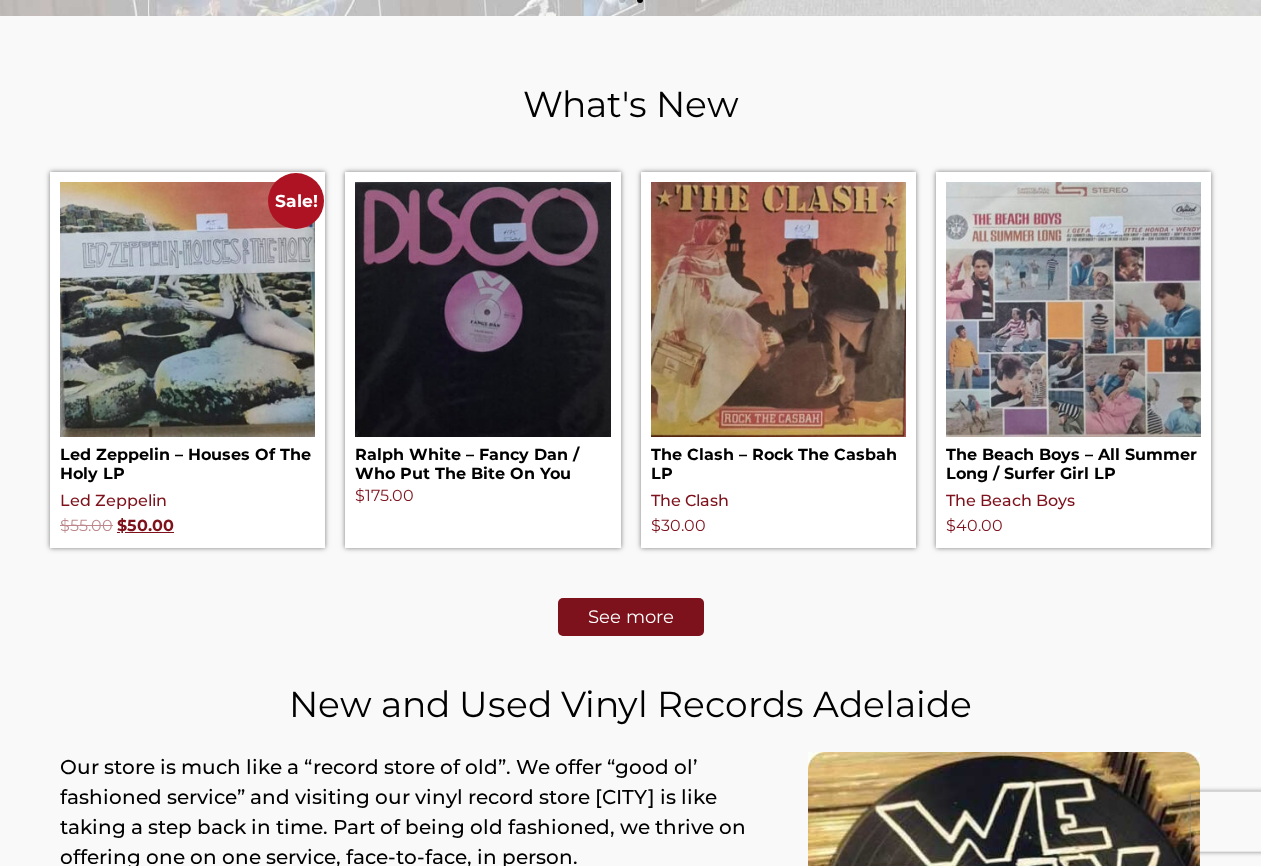click on "See more" at bounding box center (631, 617) 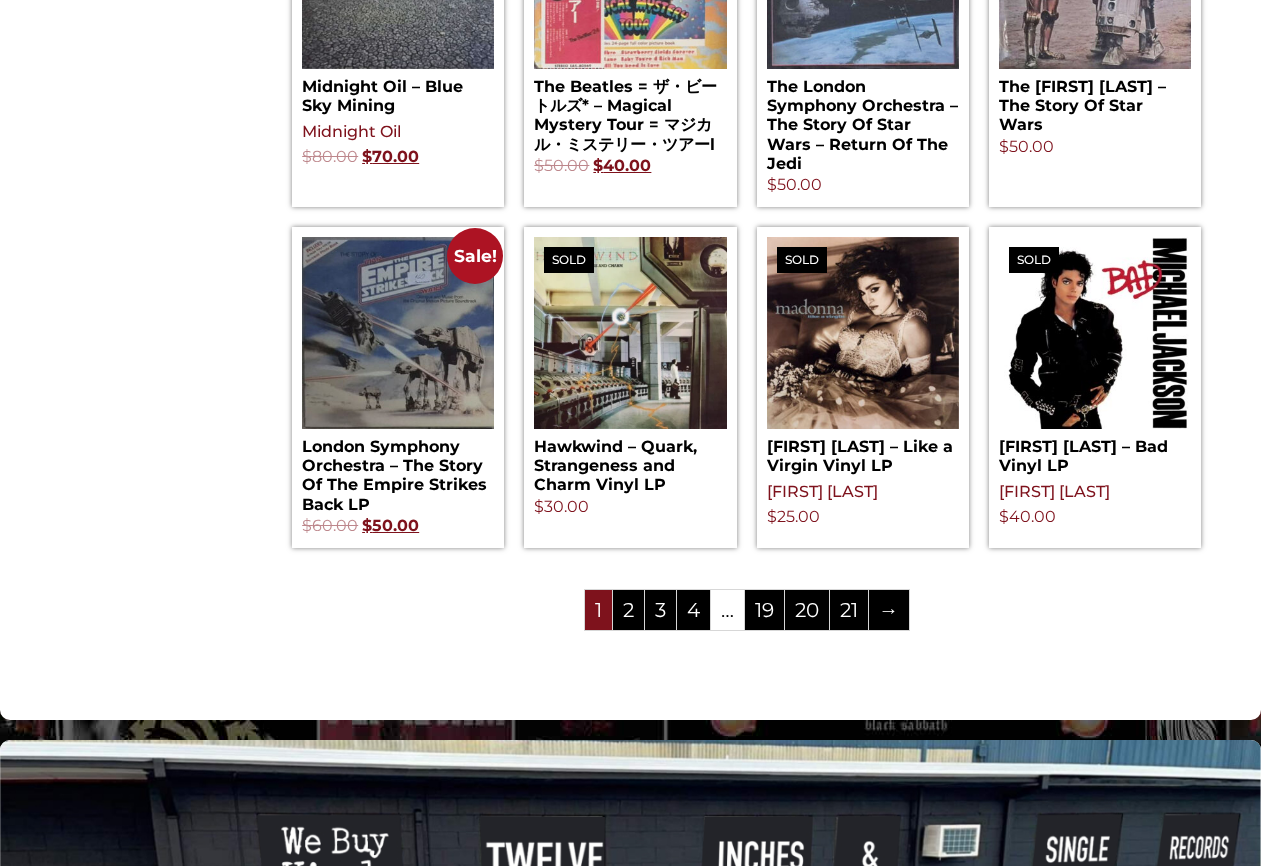 scroll, scrollTop: 2047, scrollLeft: 0, axis: vertical 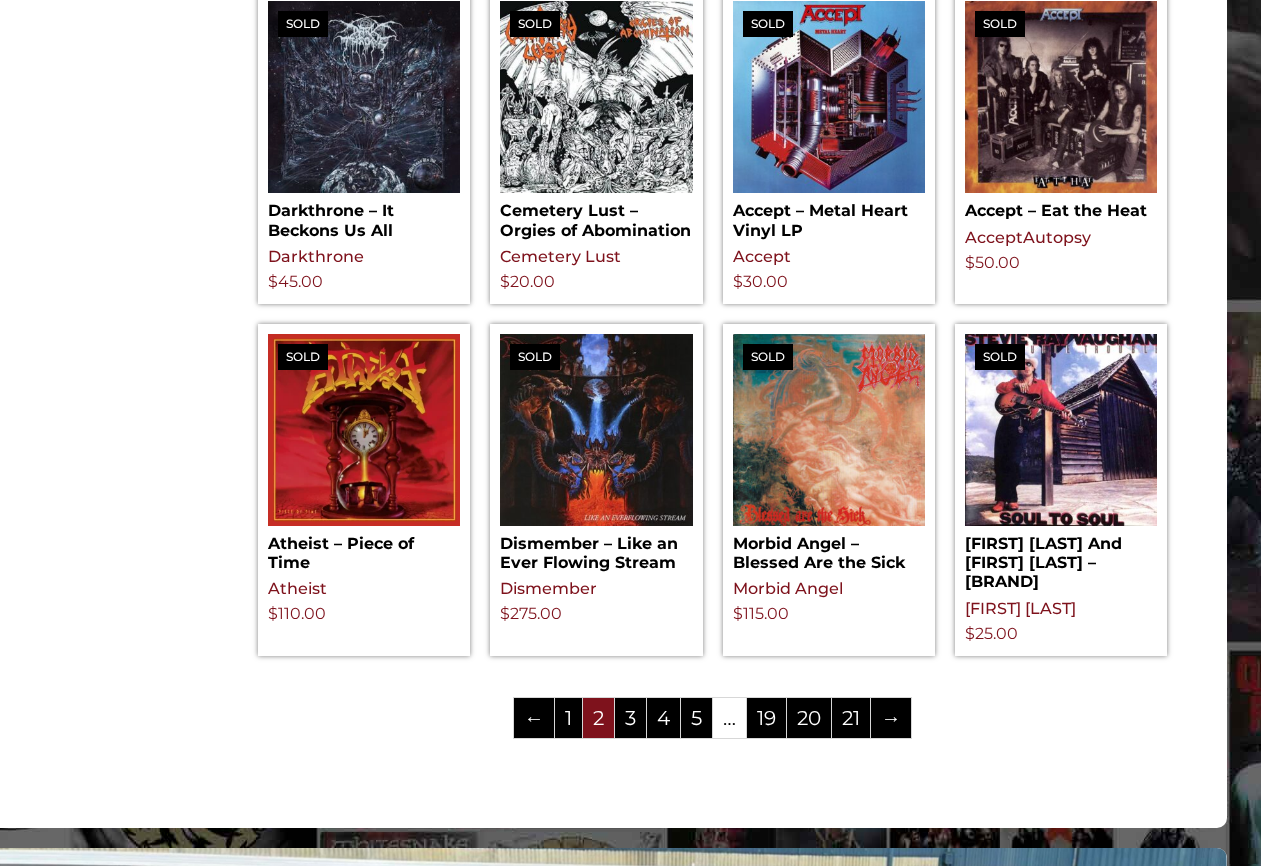 click on "3" at bounding box center (630, 718) 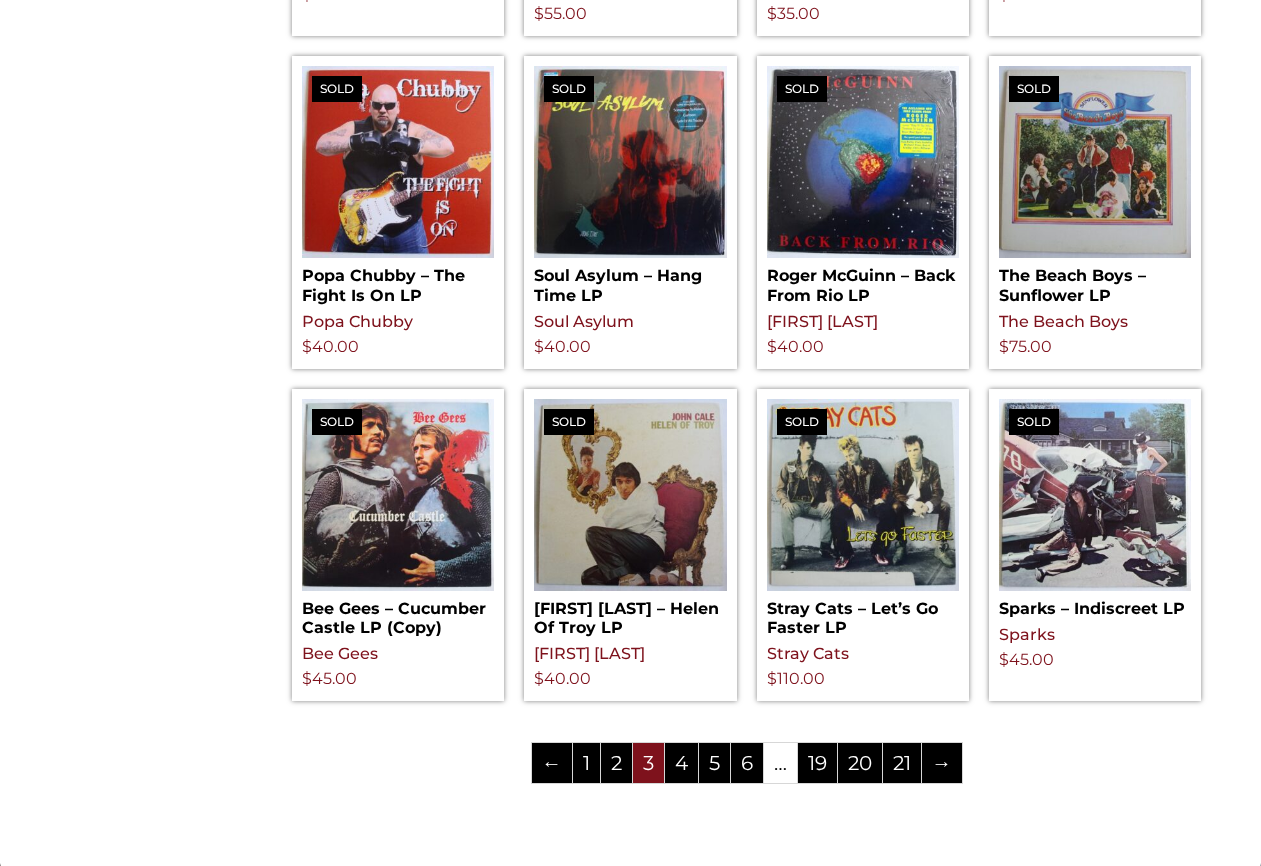 scroll, scrollTop: 1830, scrollLeft: 0, axis: vertical 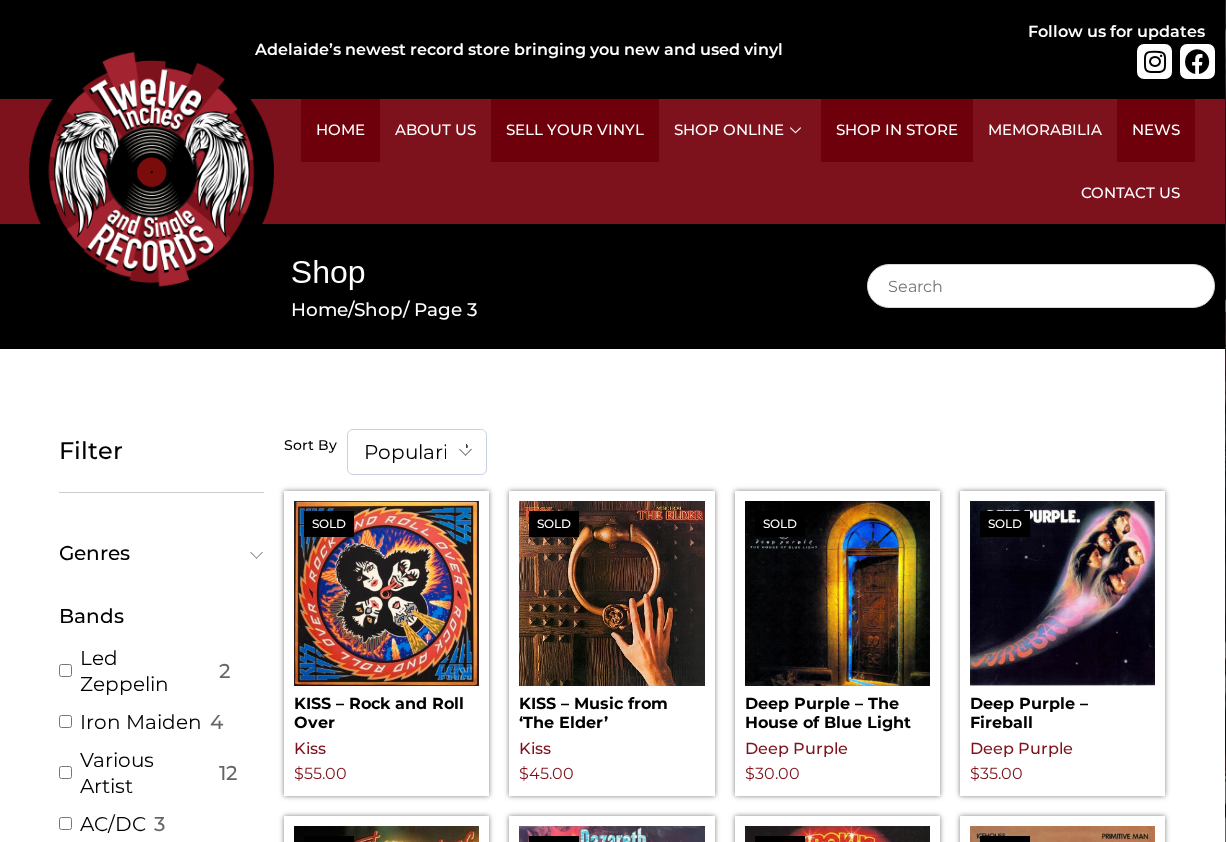 click on "Home" at bounding box center (319, 309) 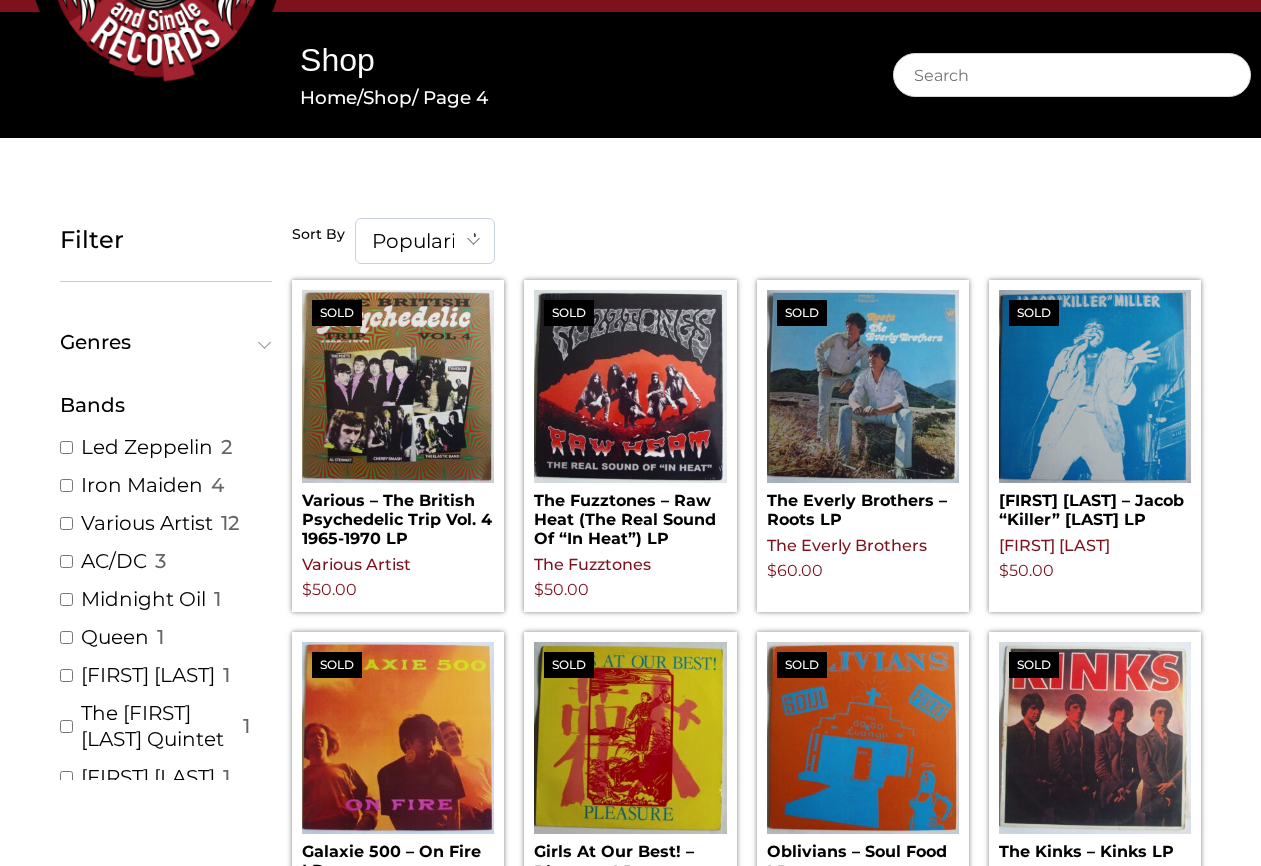 scroll, scrollTop: 191, scrollLeft: 0, axis: vertical 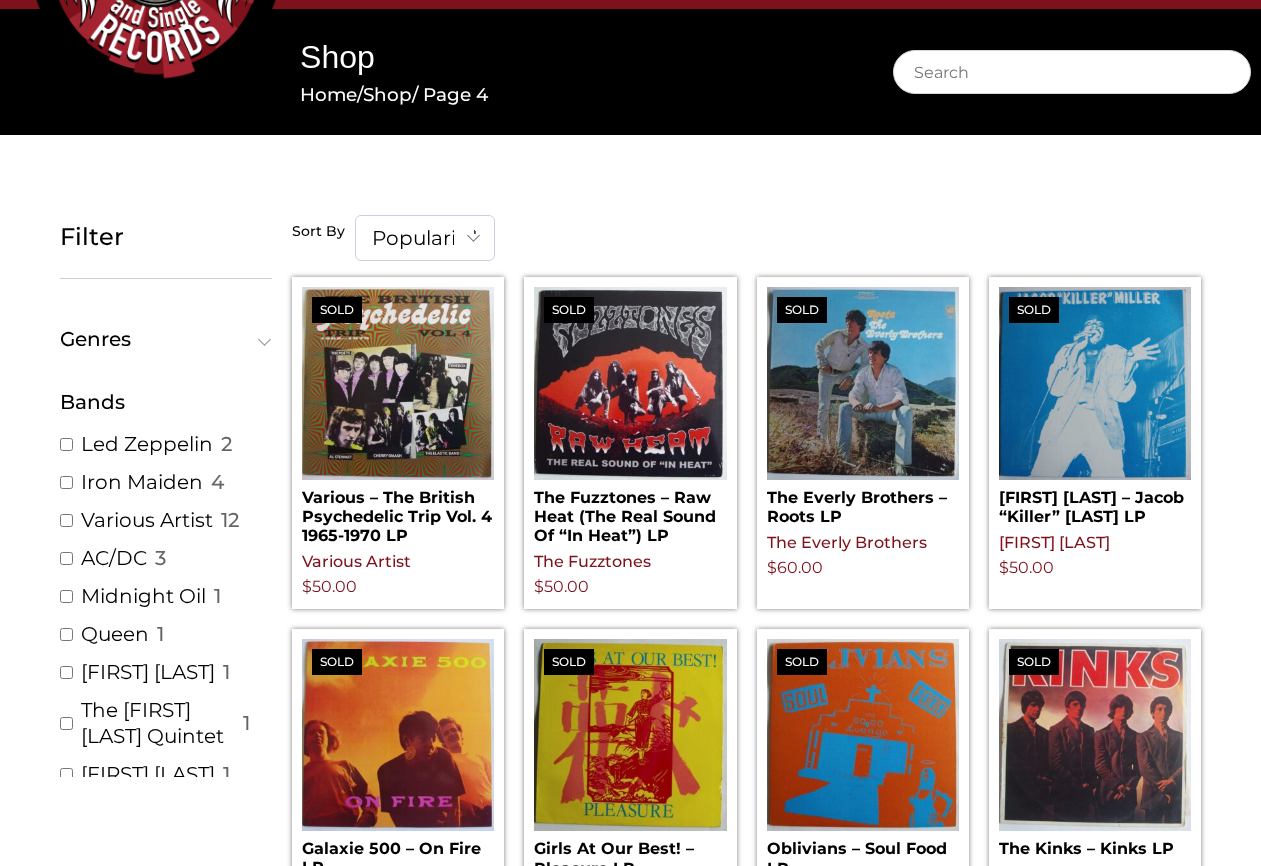 click on "Genres" at bounding box center (161, 339) 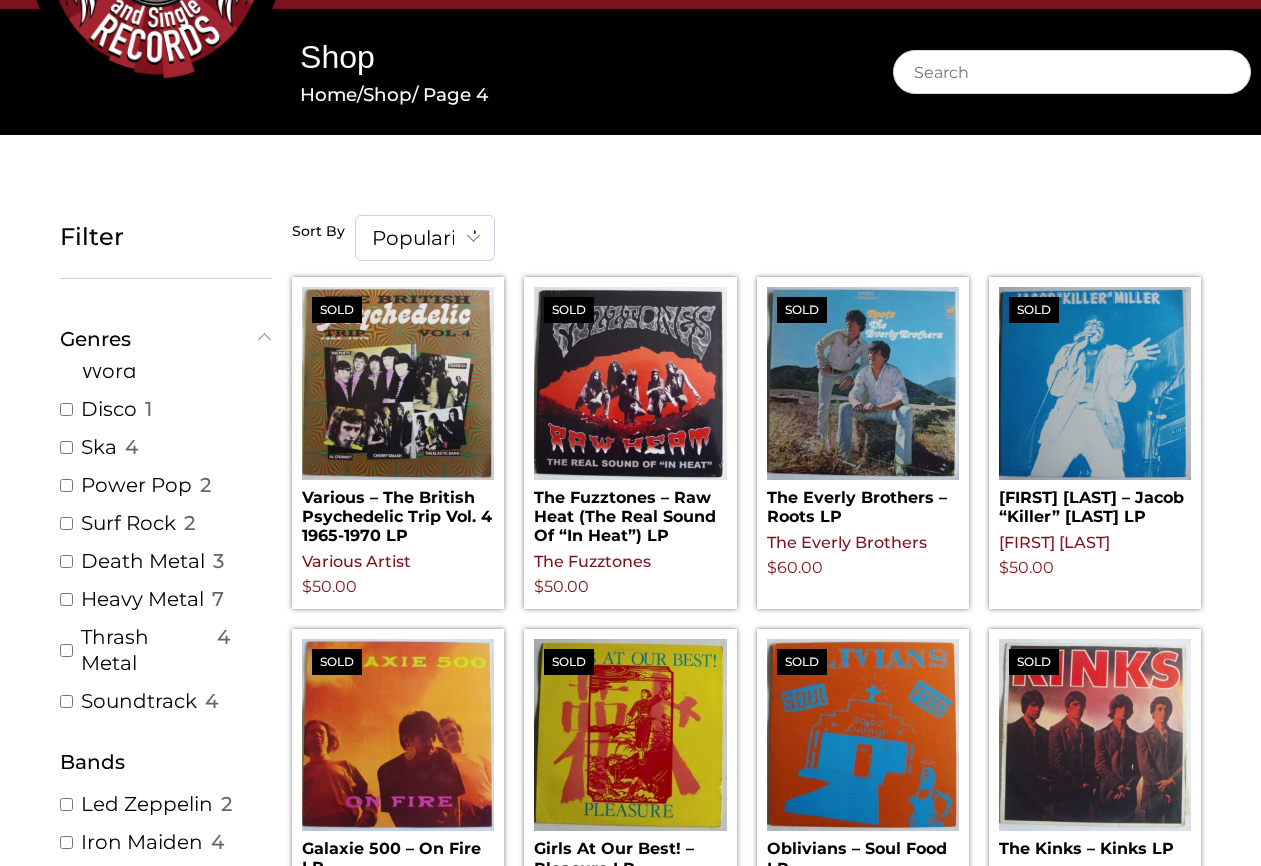 scroll, scrollTop: 1268, scrollLeft: 0, axis: vertical 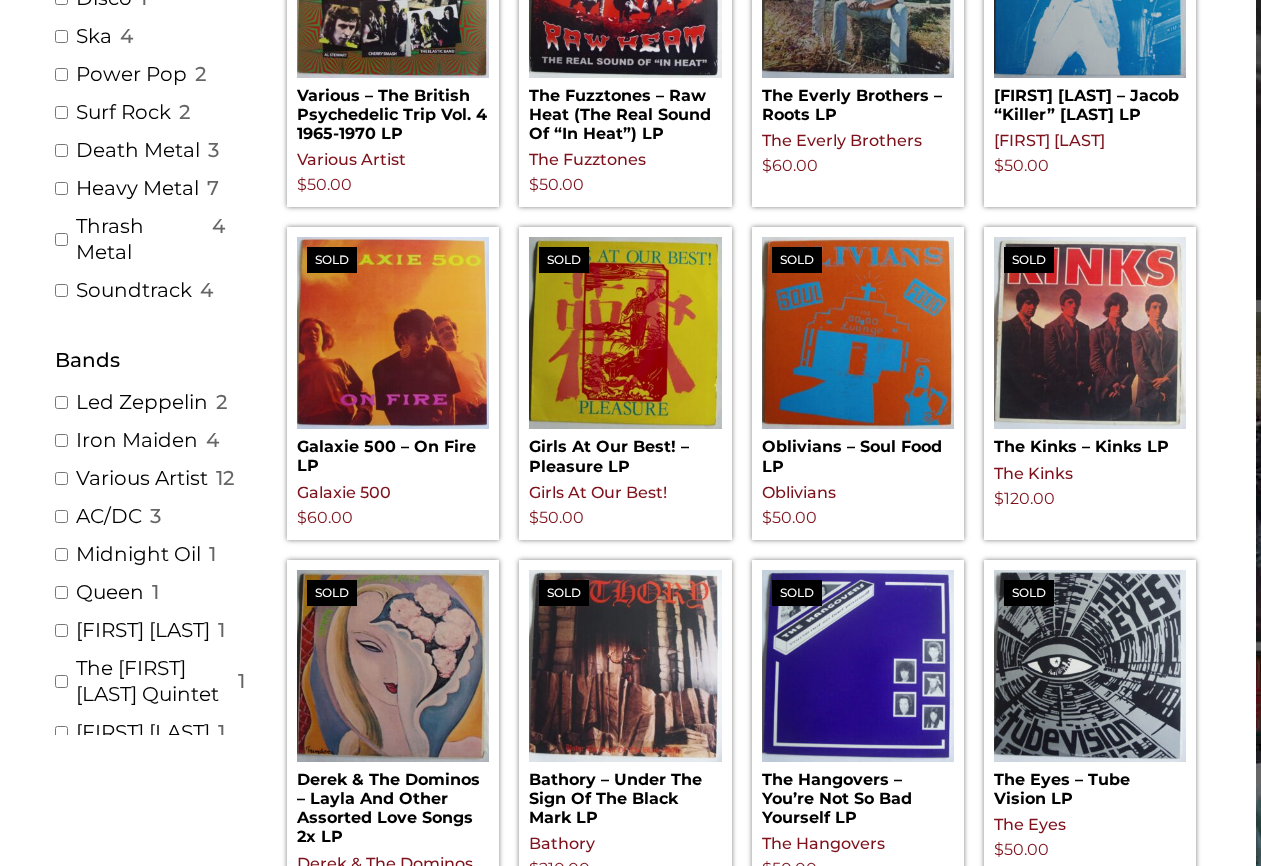 click on "Queen" at bounding box center [110, 592] 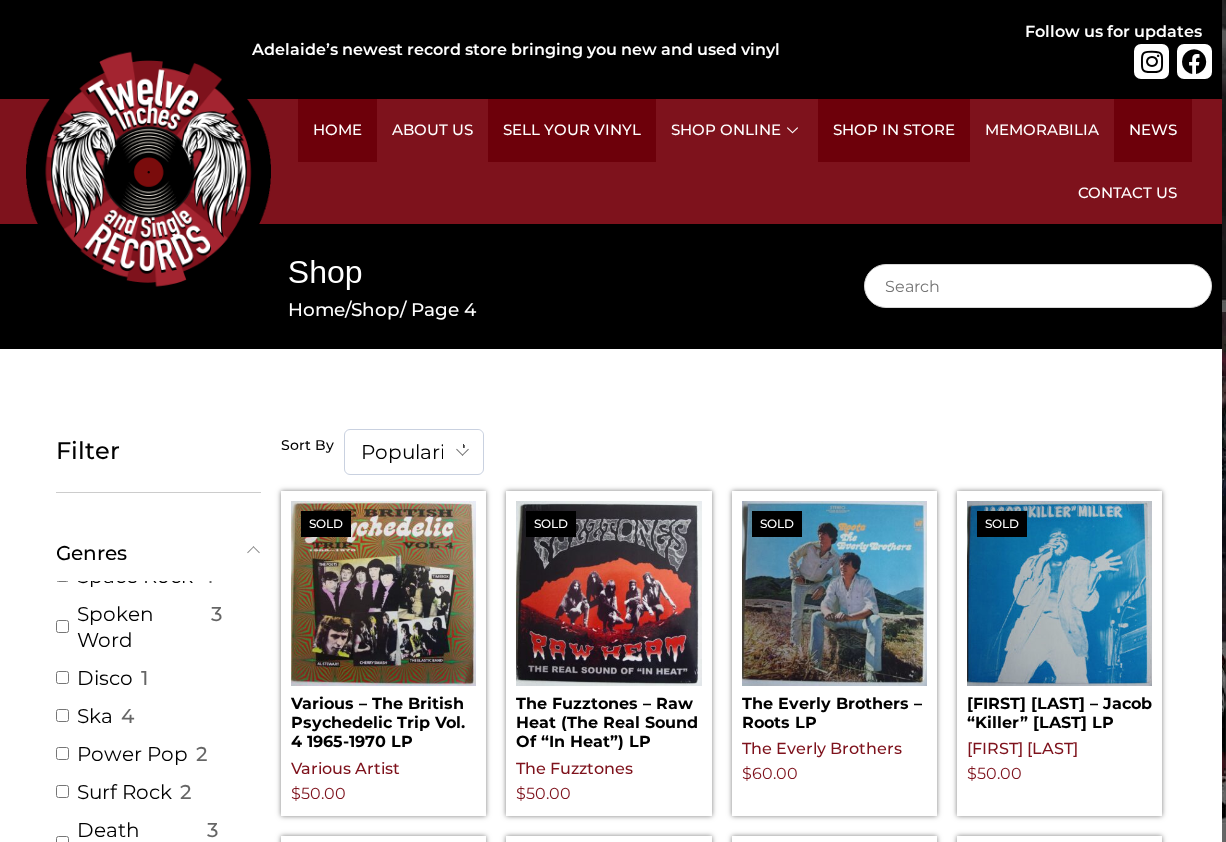 scroll, scrollTop: 0, scrollLeft: 5, axis: horizontal 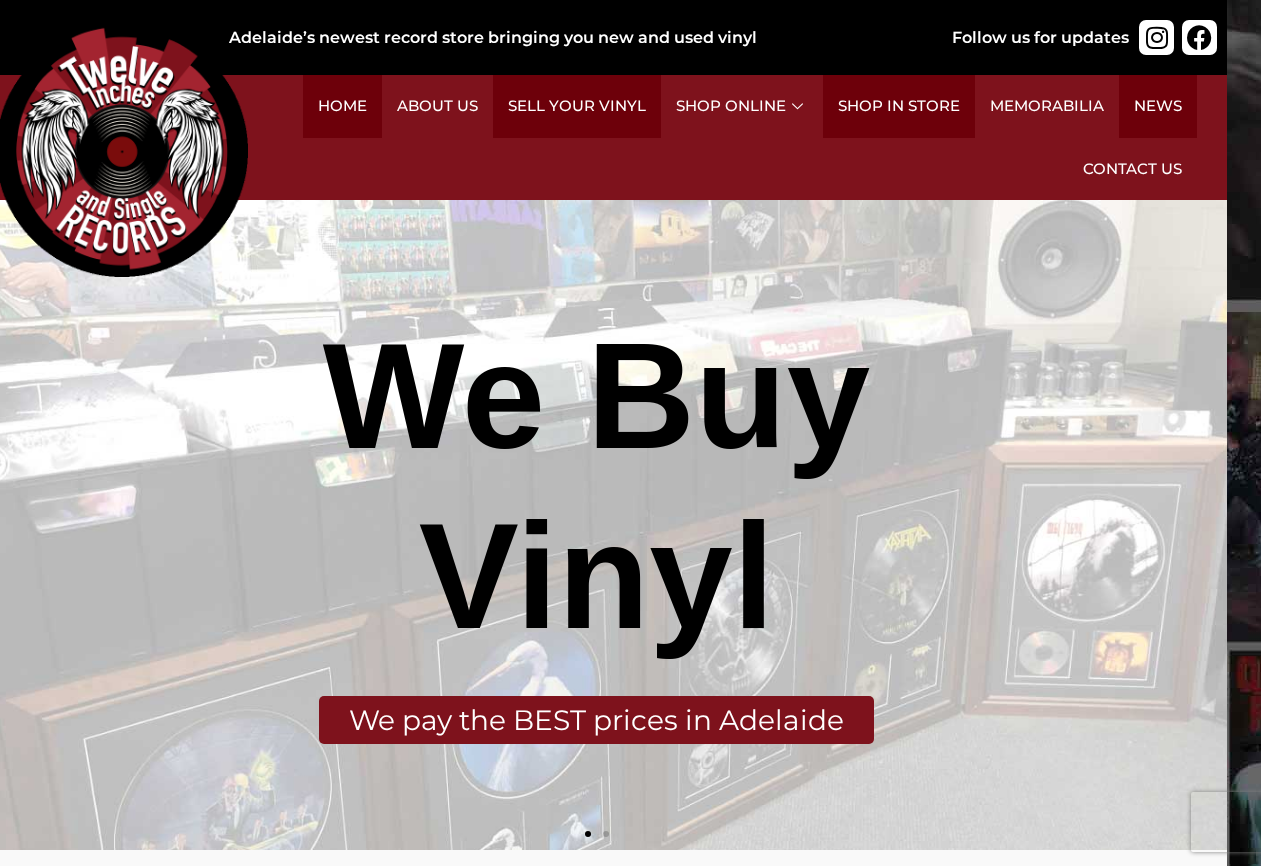 click on "About Us" at bounding box center (437, 106) 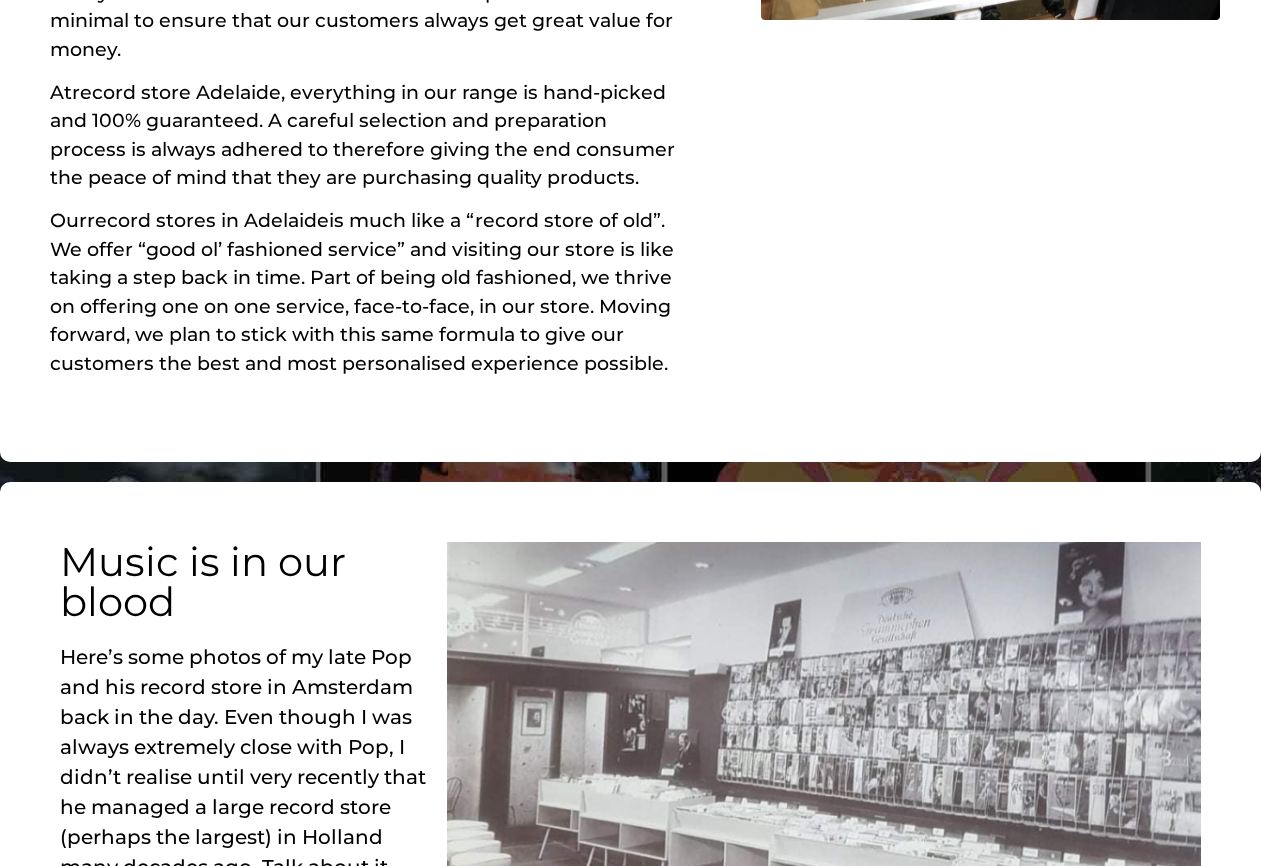 scroll, scrollTop: 0, scrollLeft: 0, axis: both 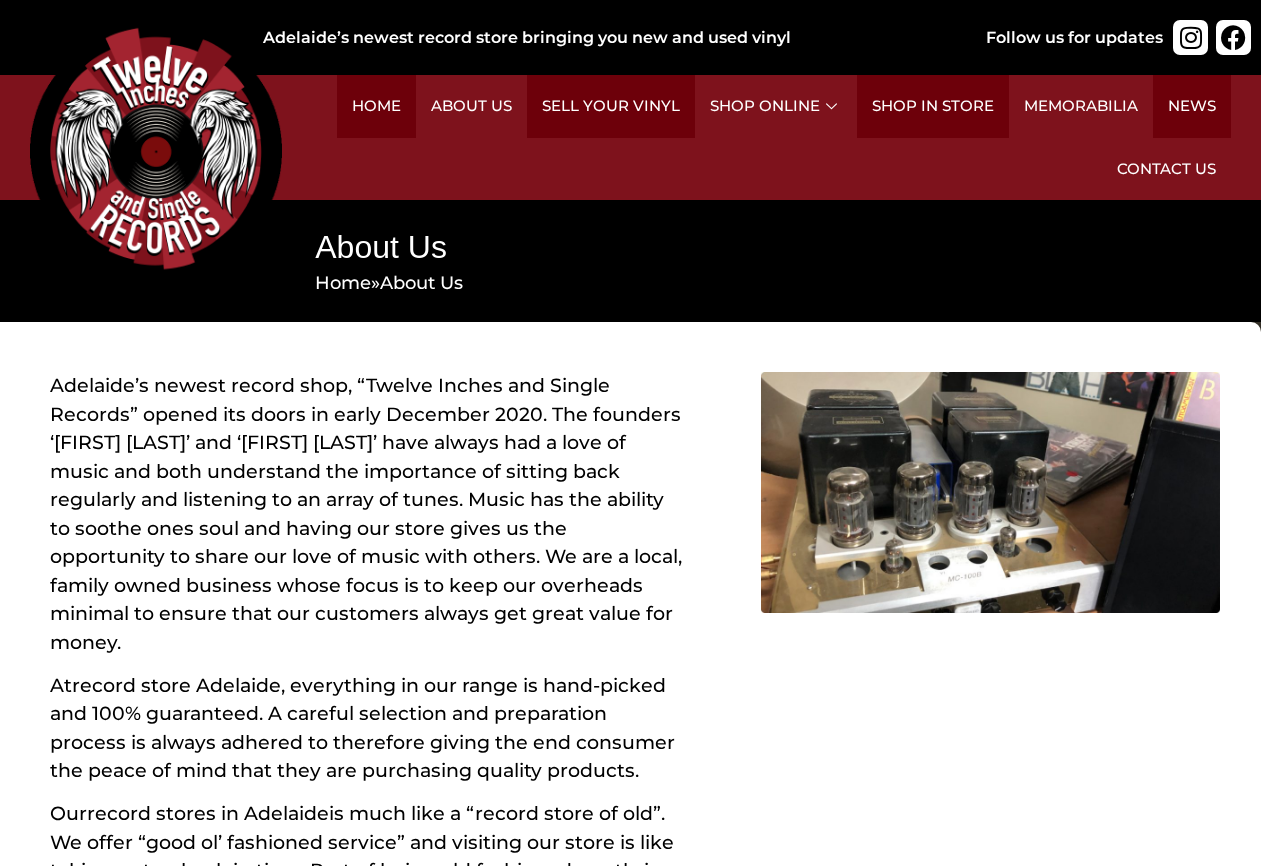 click on "Shop in Store" at bounding box center (933, 106) 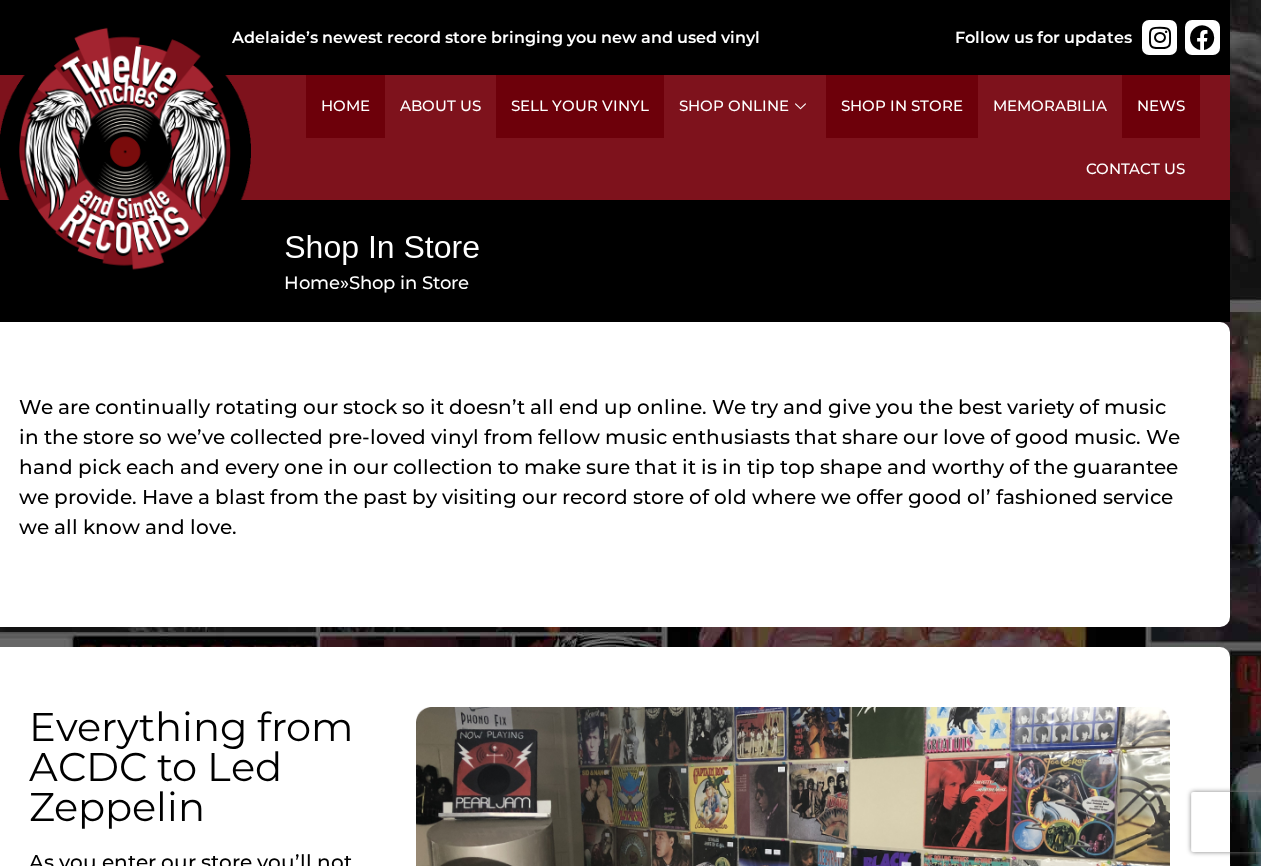 scroll, scrollTop: 0, scrollLeft: 35, axis: horizontal 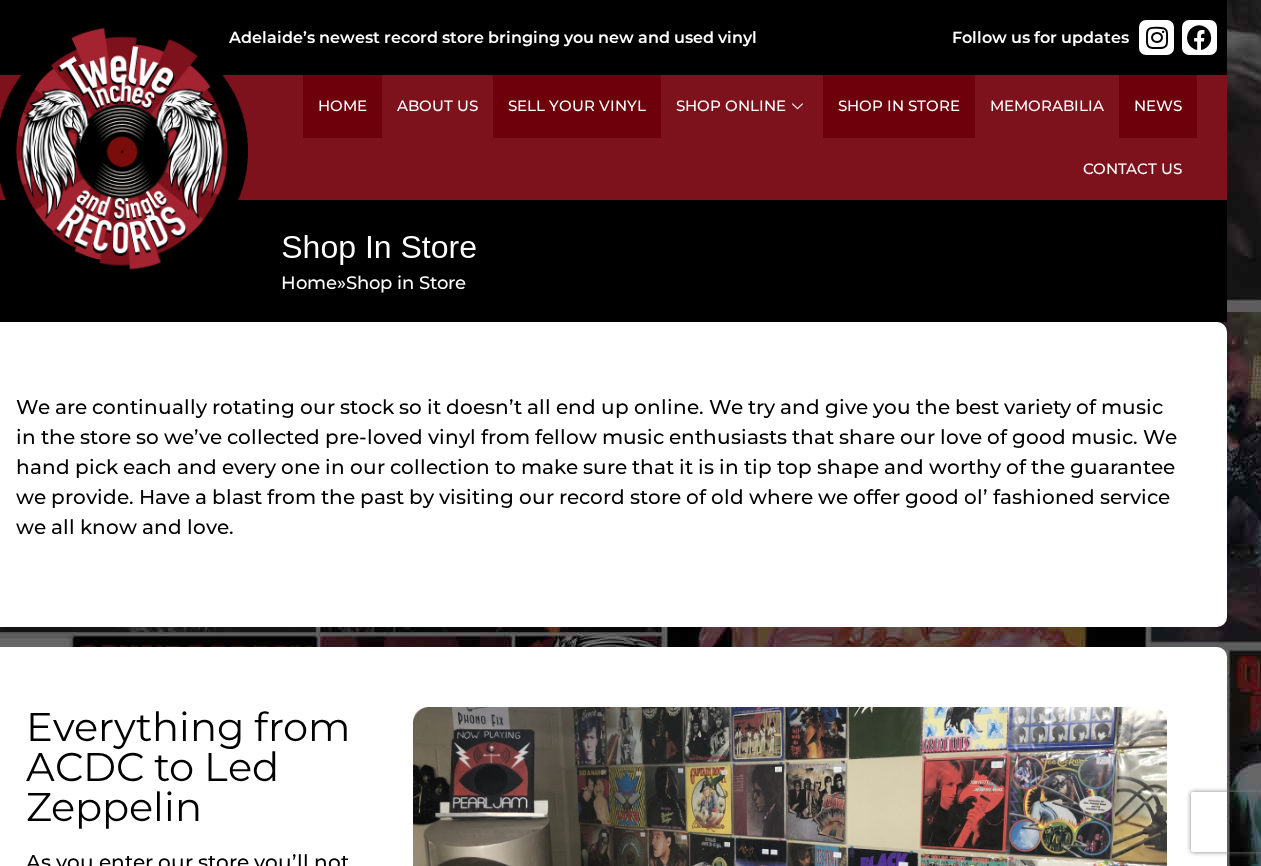 click on "About Us" at bounding box center [437, 106] 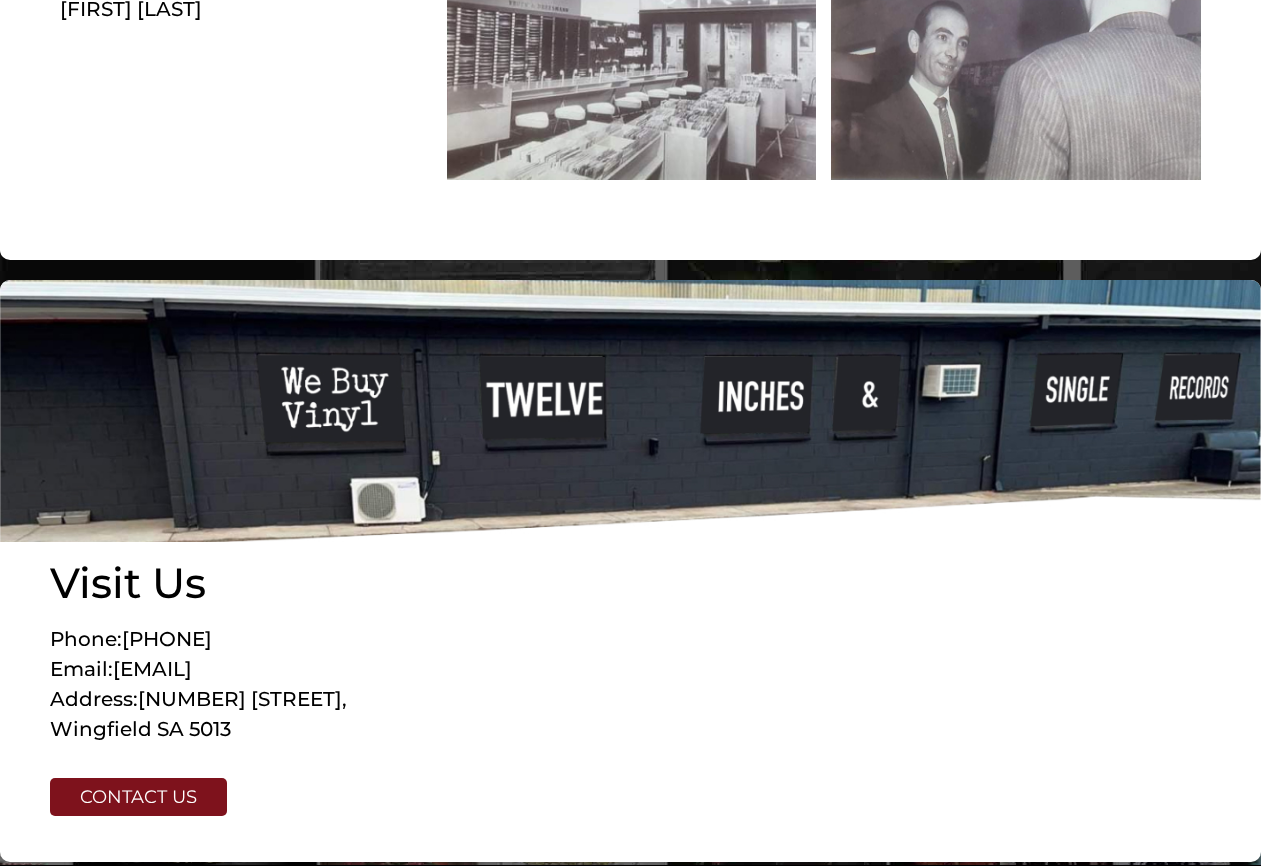 scroll, scrollTop: 1779, scrollLeft: 0, axis: vertical 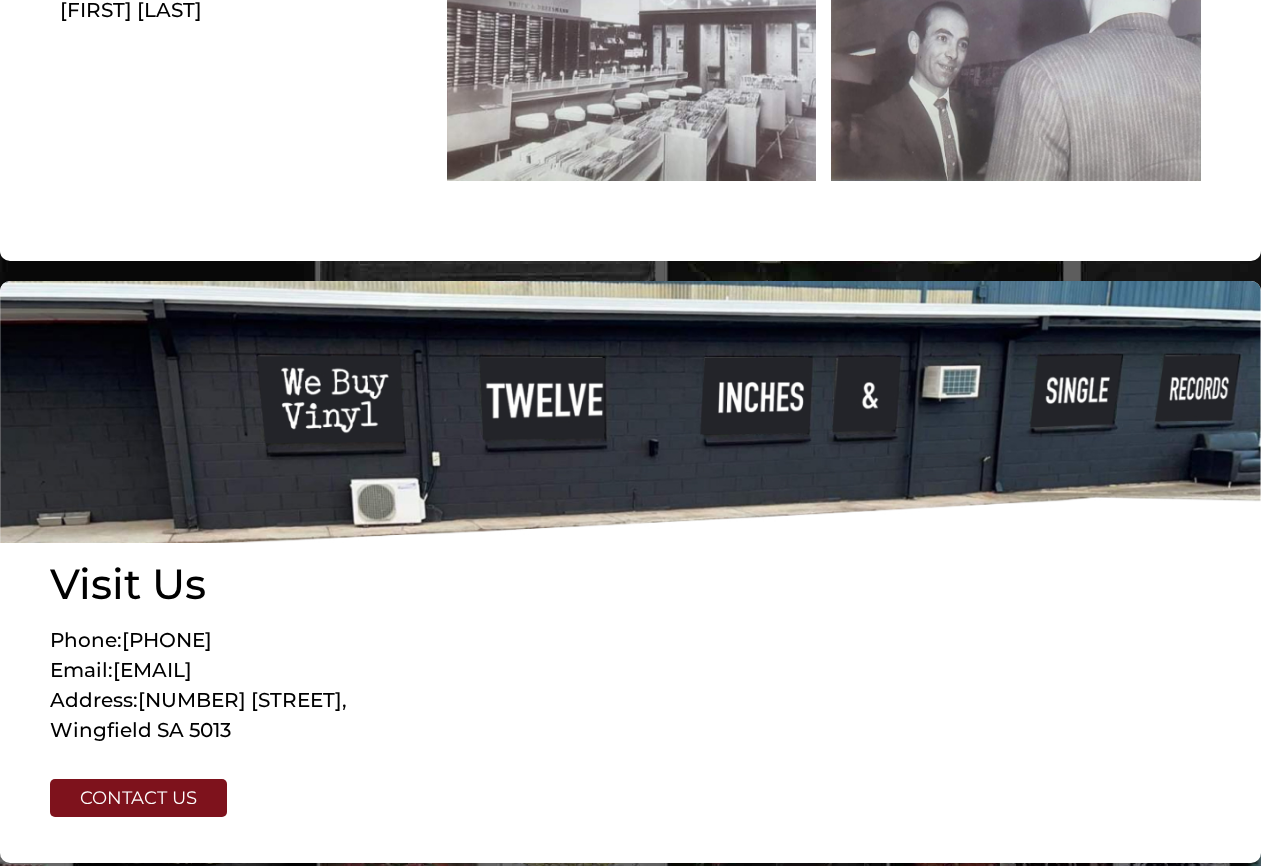 click on "Contact us" at bounding box center [138, 798] 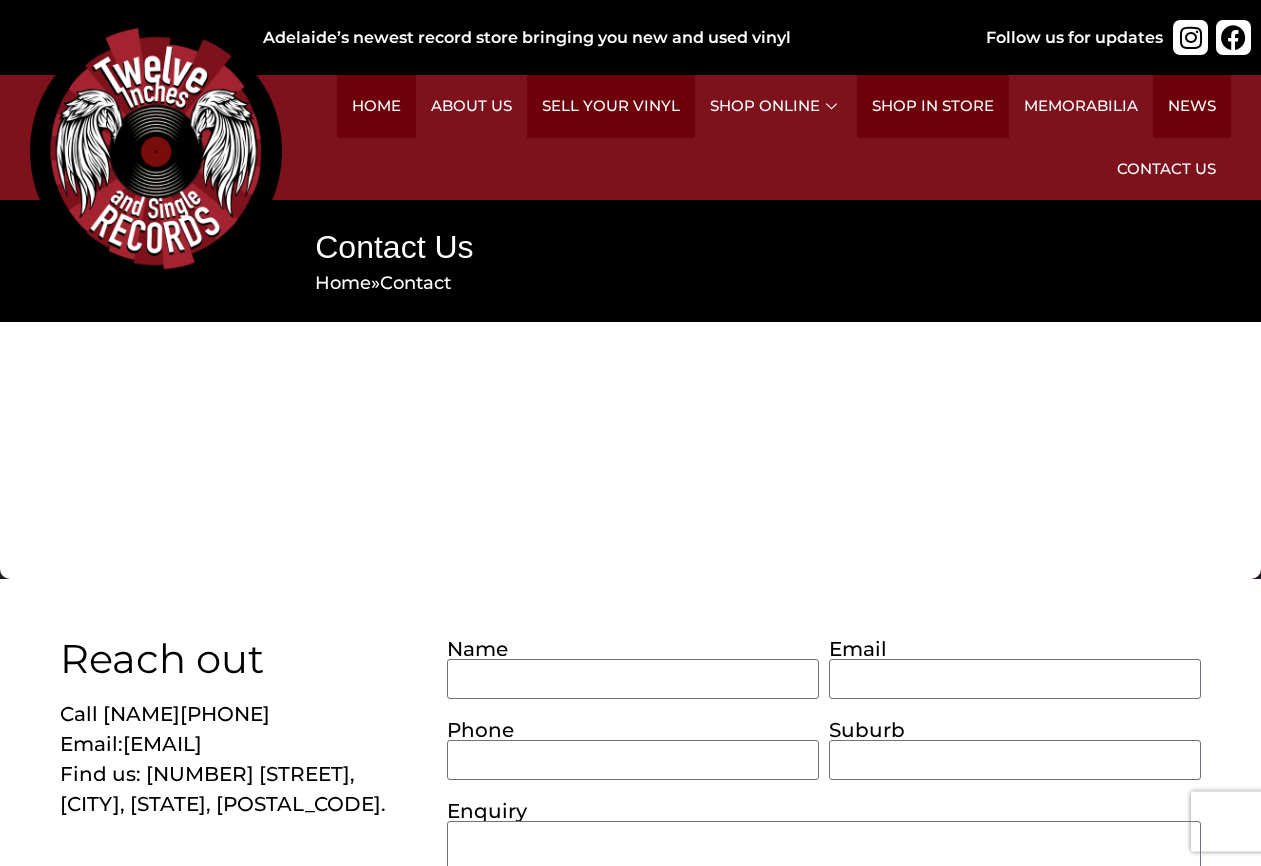 scroll, scrollTop: 0, scrollLeft: 0, axis: both 